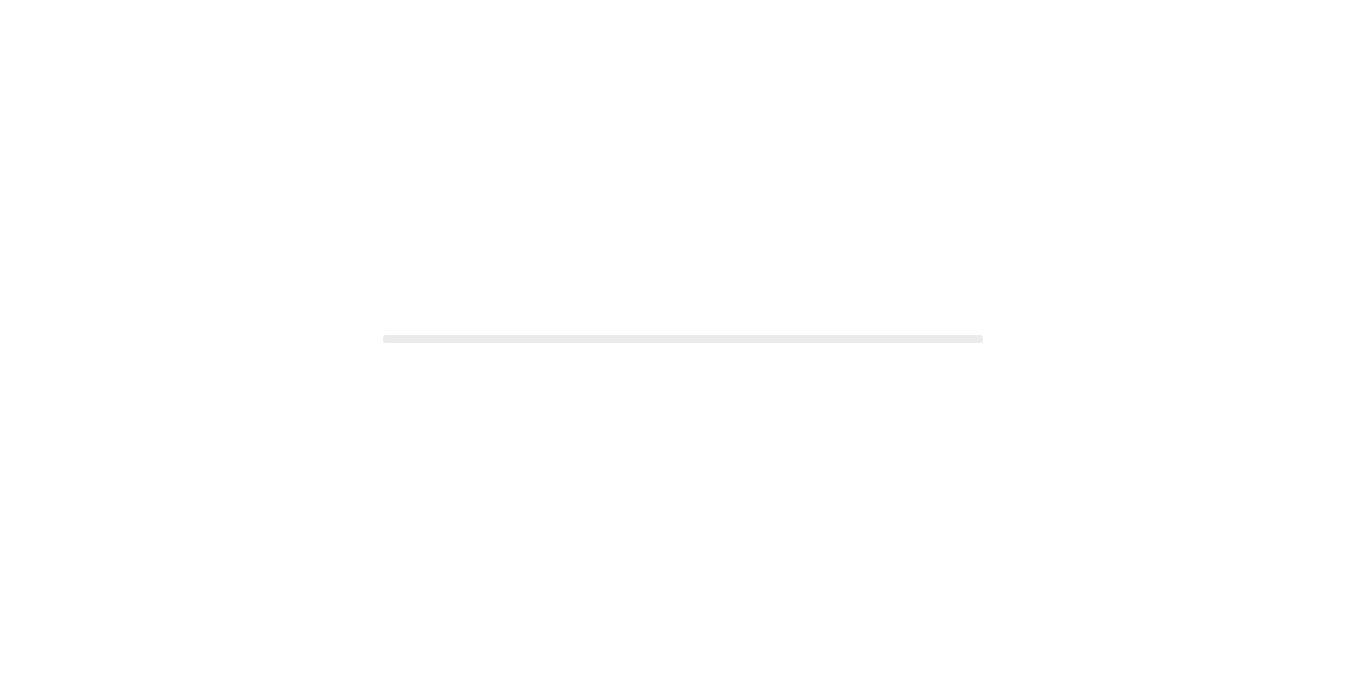 scroll, scrollTop: 0, scrollLeft: 0, axis: both 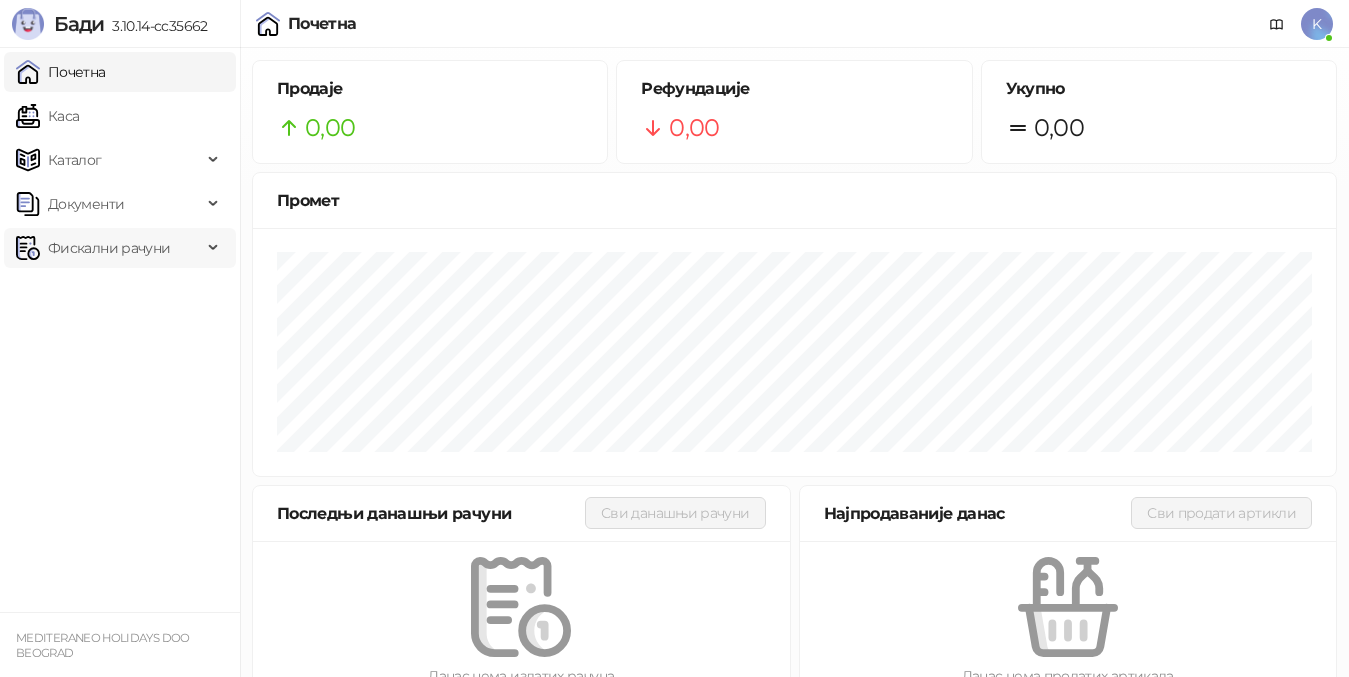 drag, startPoint x: 123, startPoint y: 260, endPoint x: 111, endPoint y: 260, distance: 12 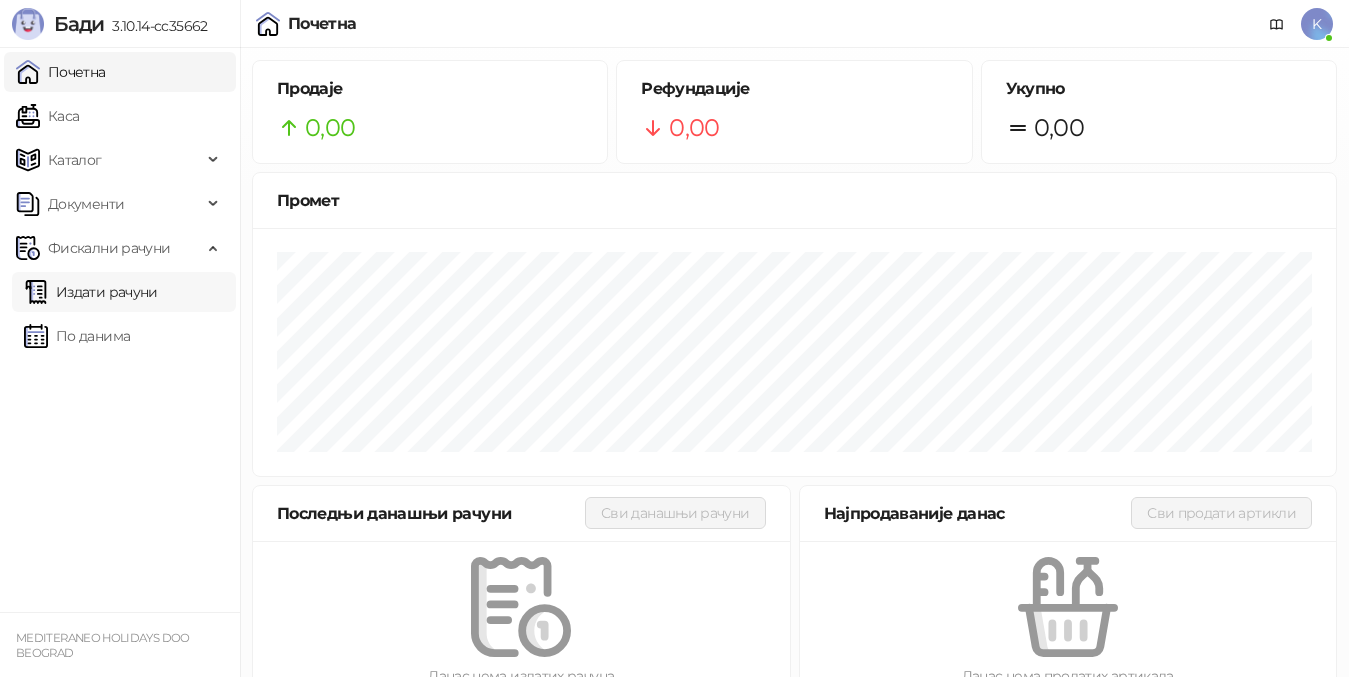 click on "Издати рачуни" at bounding box center (91, 292) 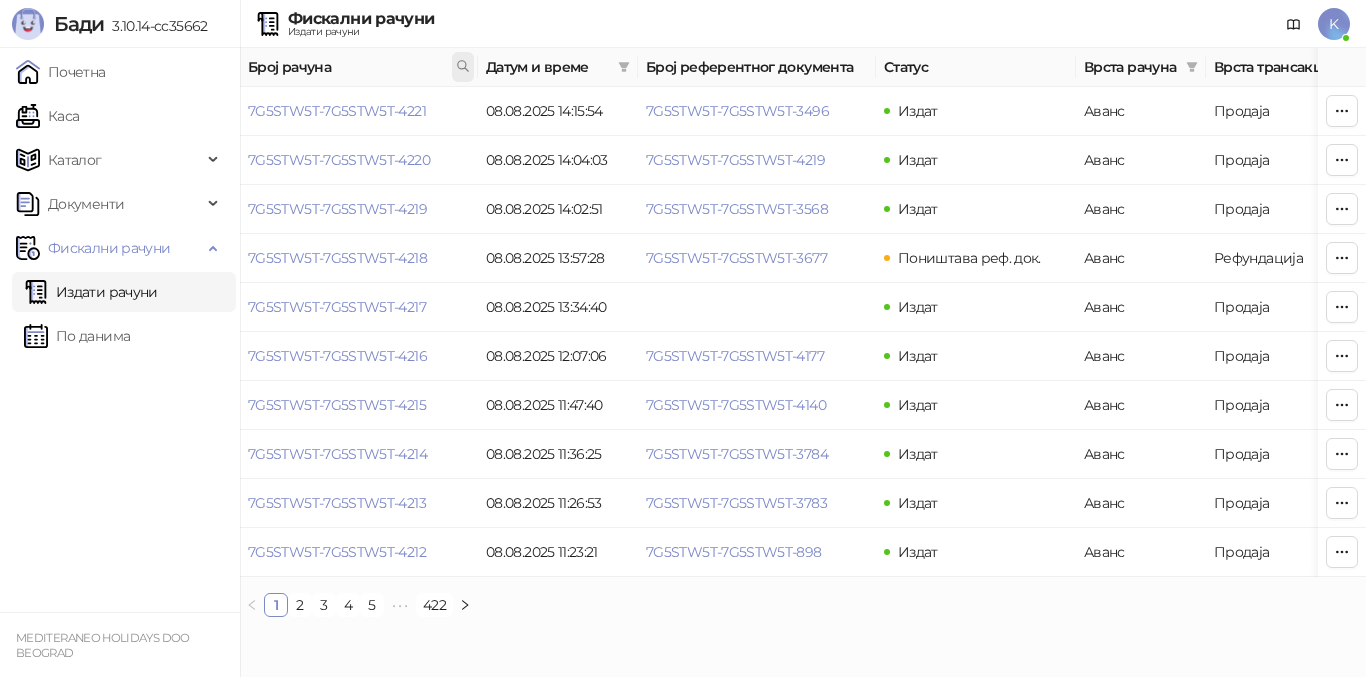 click at bounding box center (463, 67) 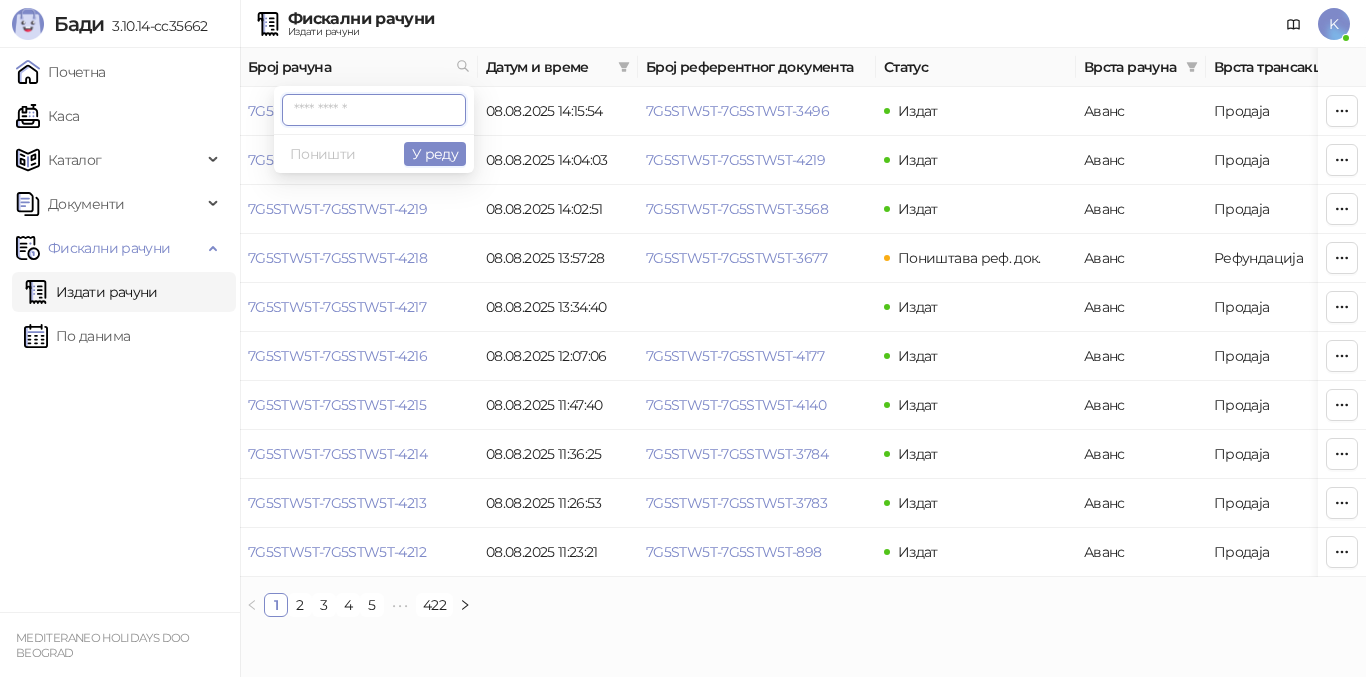 paste on "**********" 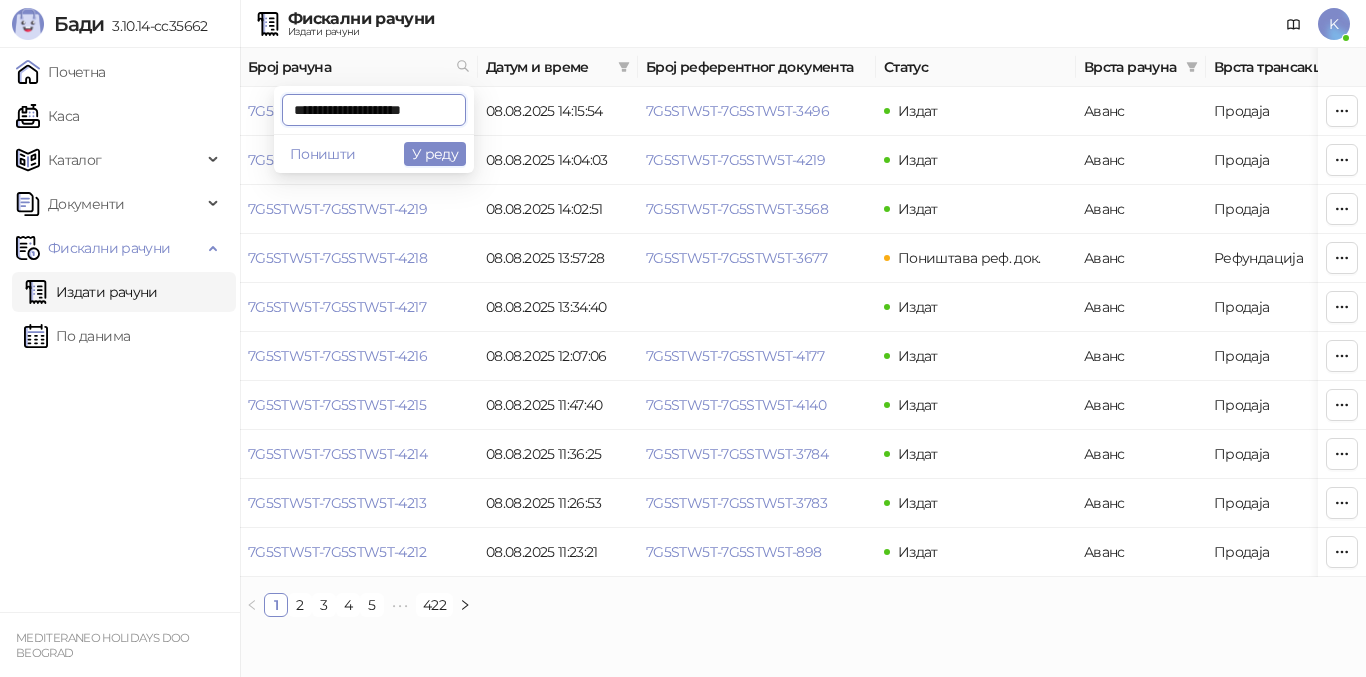 scroll, scrollTop: 0, scrollLeft: 2, axis: horizontal 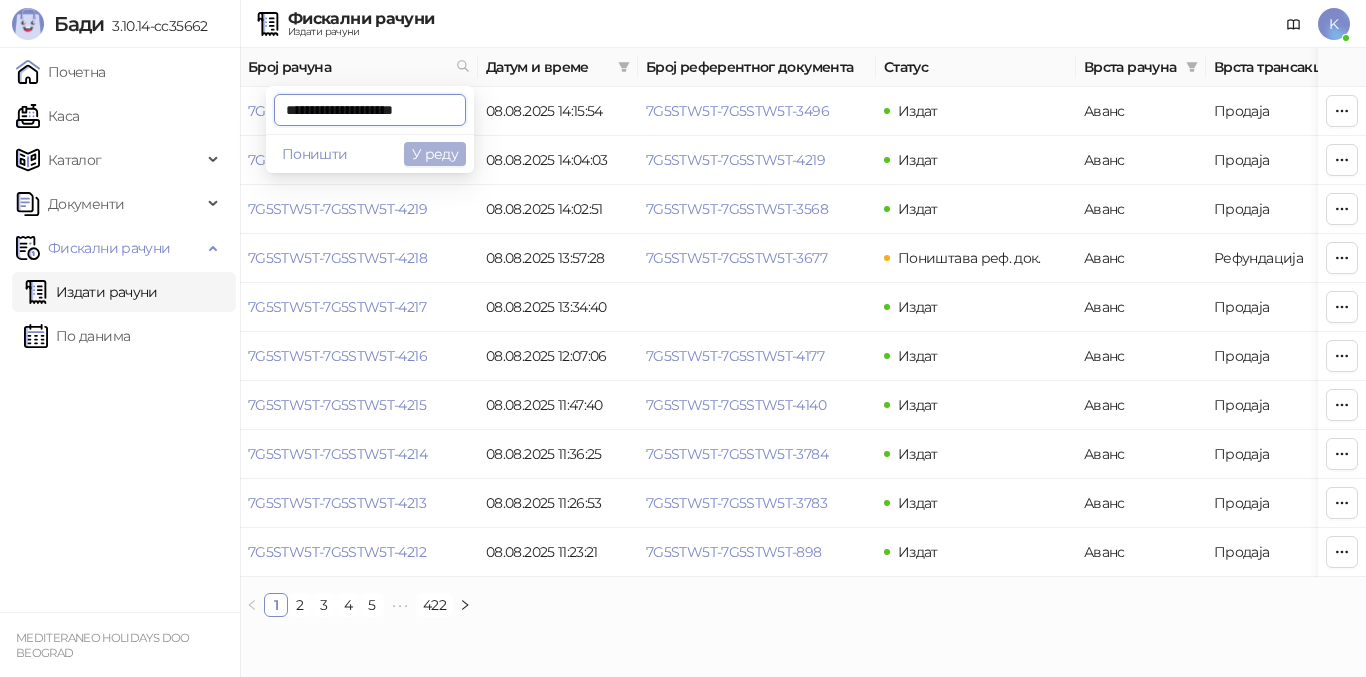 type on "**********" 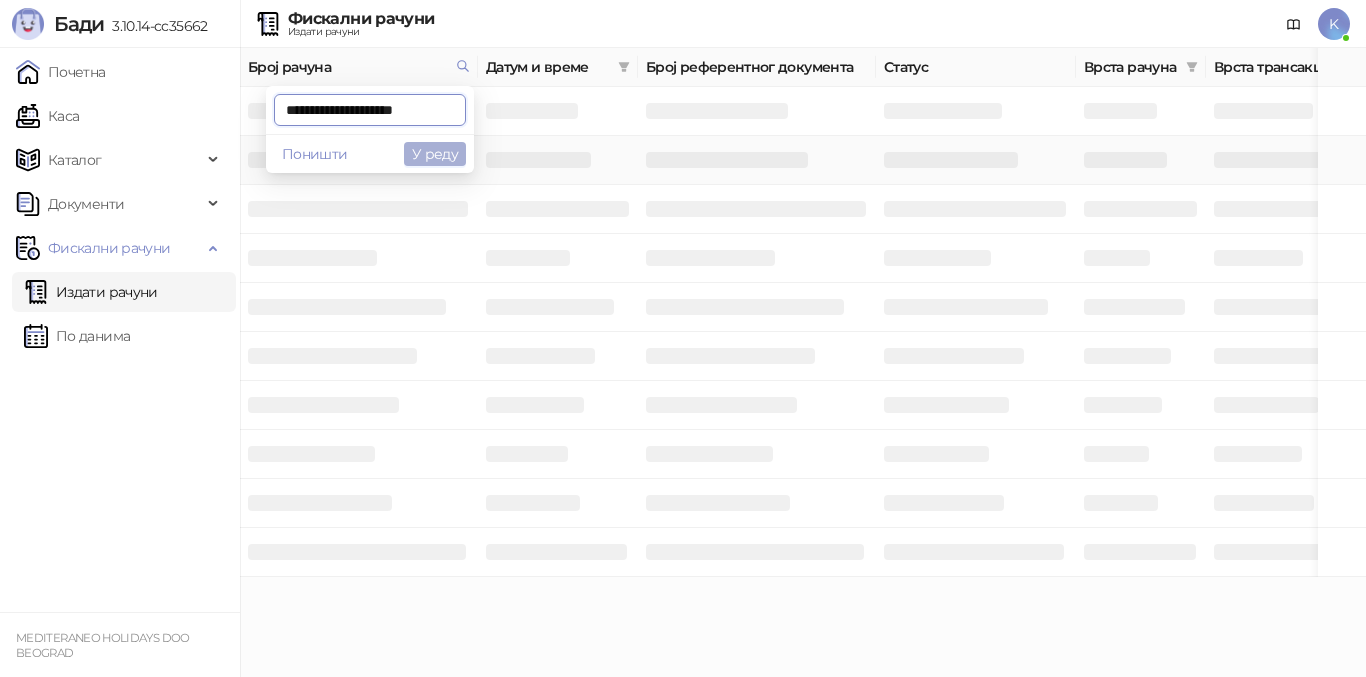 scroll, scrollTop: 0, scrollLeft: 3, axis: horizontal 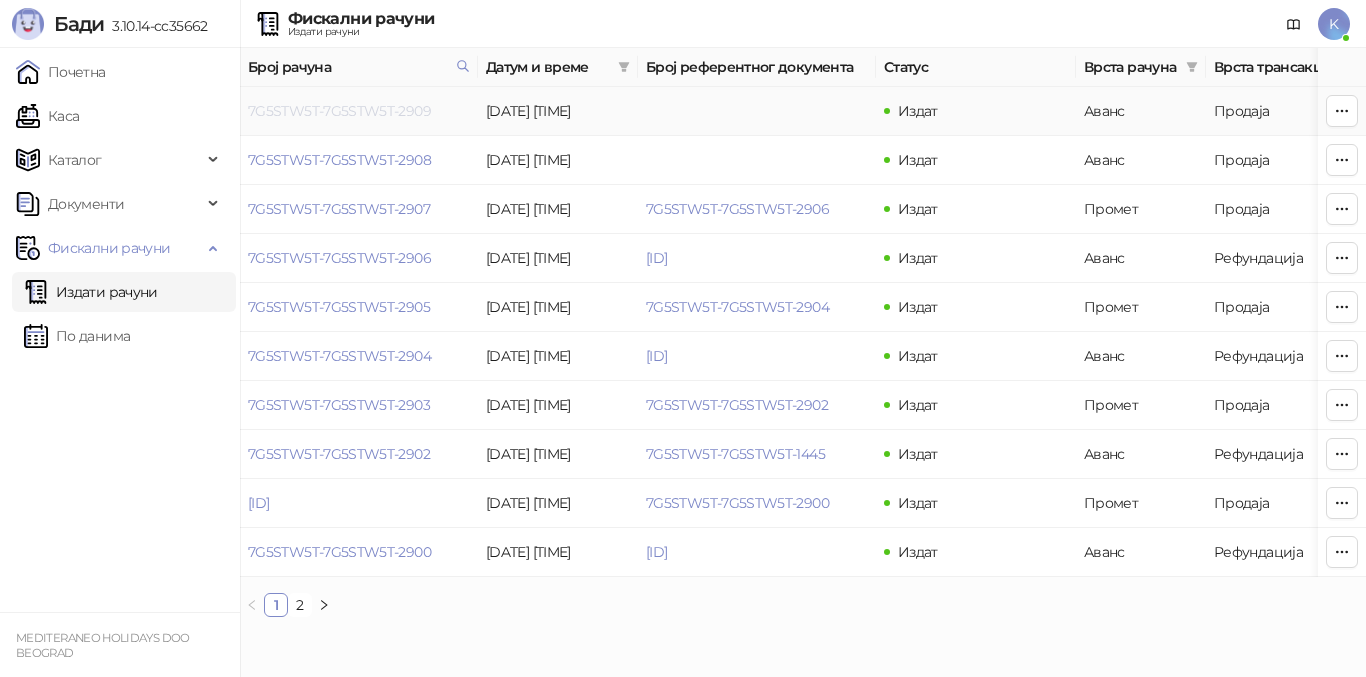 click on "7G5STW5T-7G5STW5T-2909" at bounding box center (339, 111) 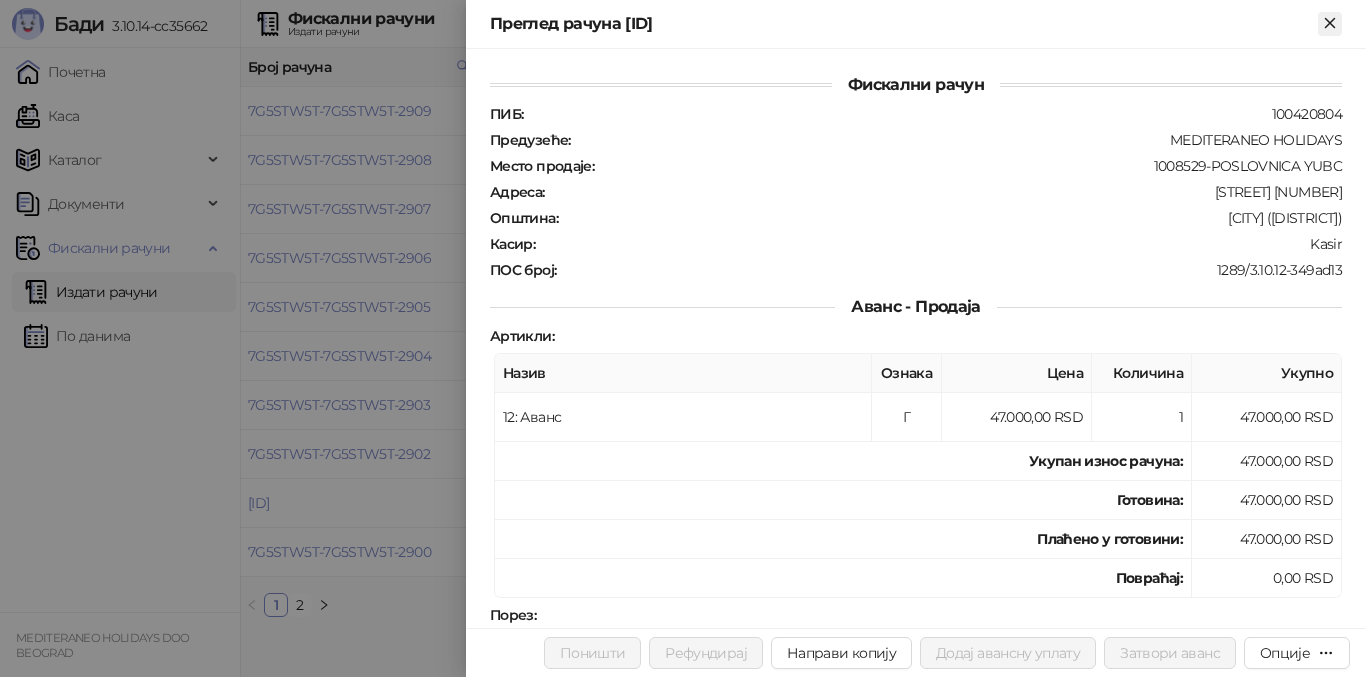 click 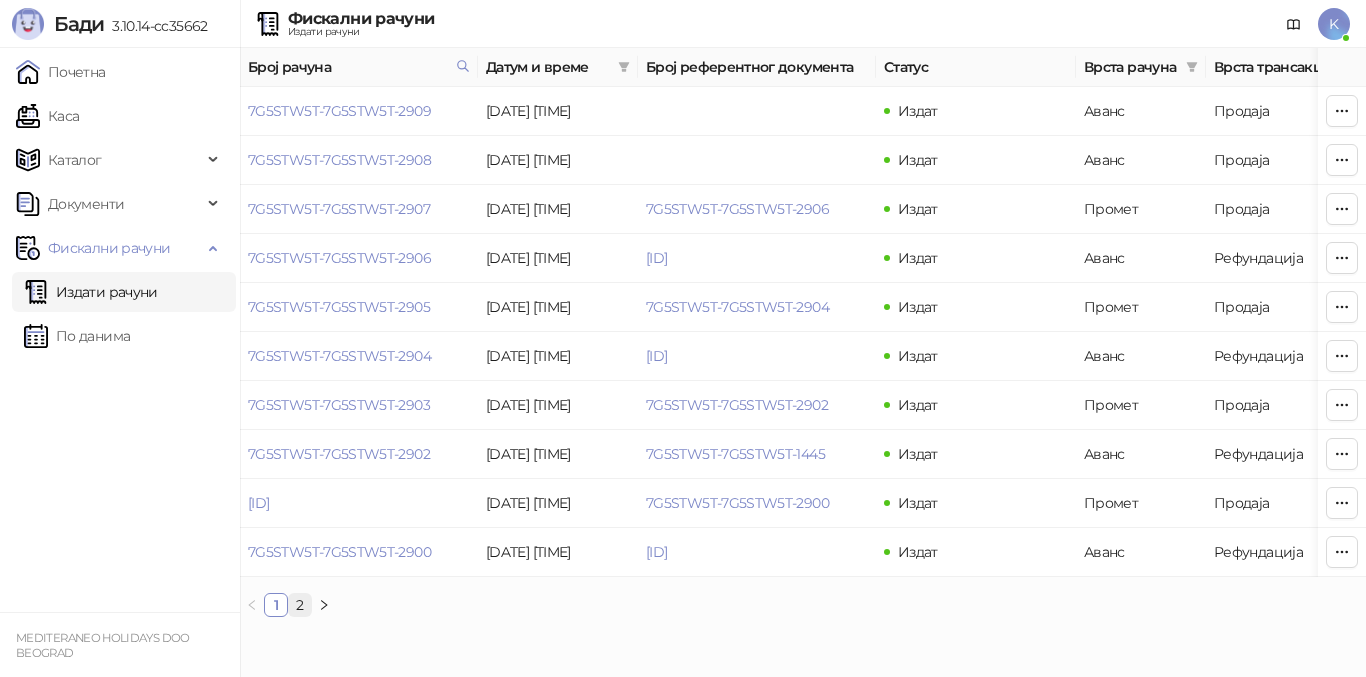 click on "2" at bounding box center [300, 605] 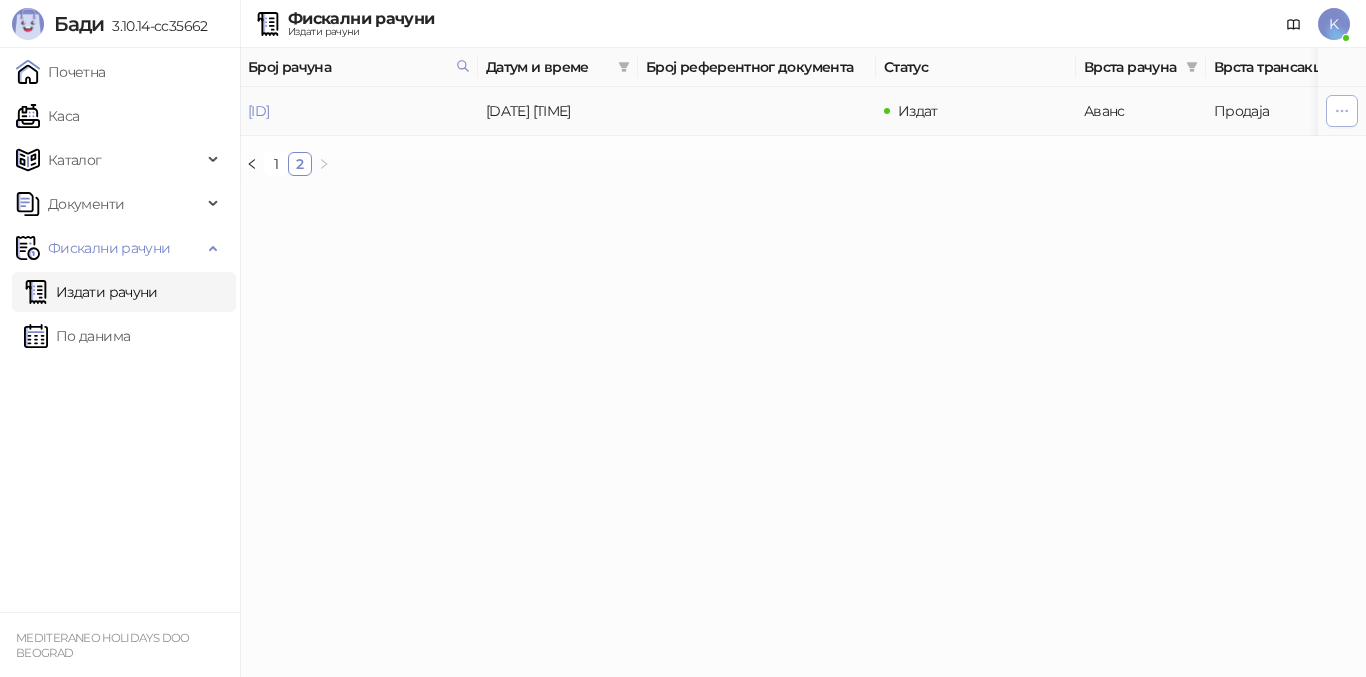 click at bounding box center (1342, 111) 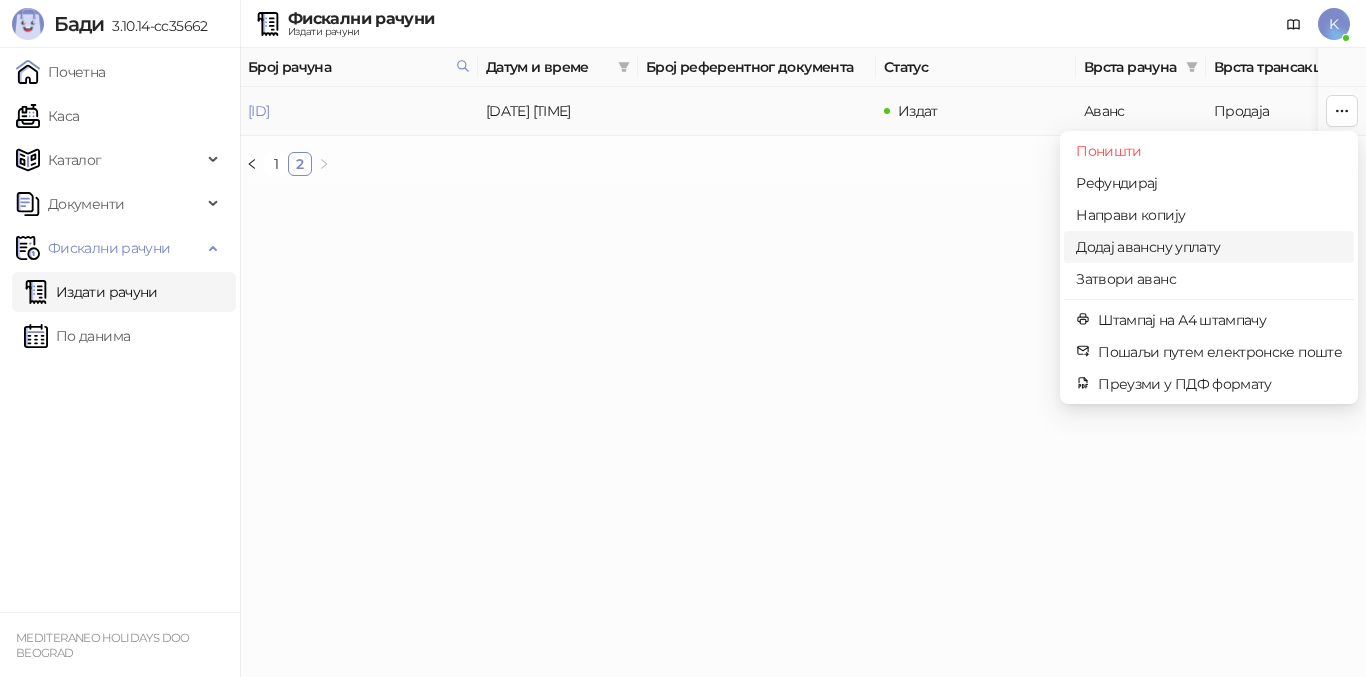 click on "Додај авансну уплату" at bounding box center [1209, 247] 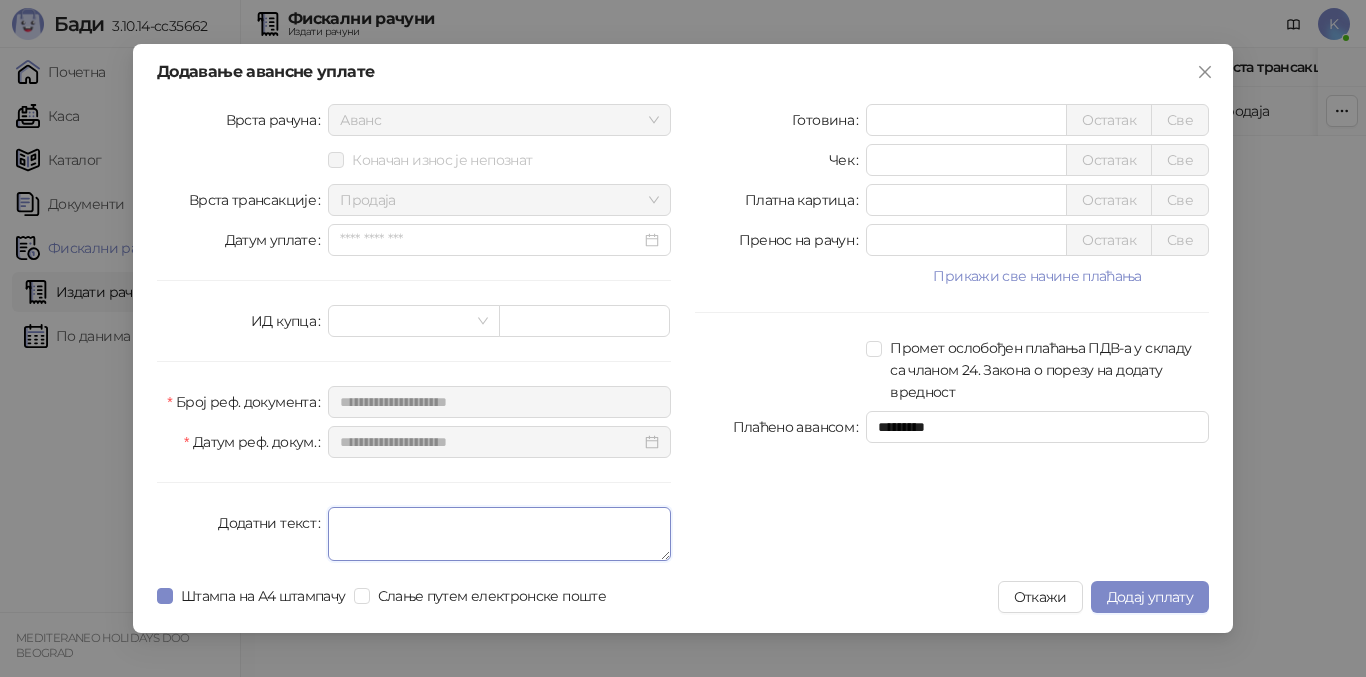 click on "Додатни текст" at bounding box center (499, 534) 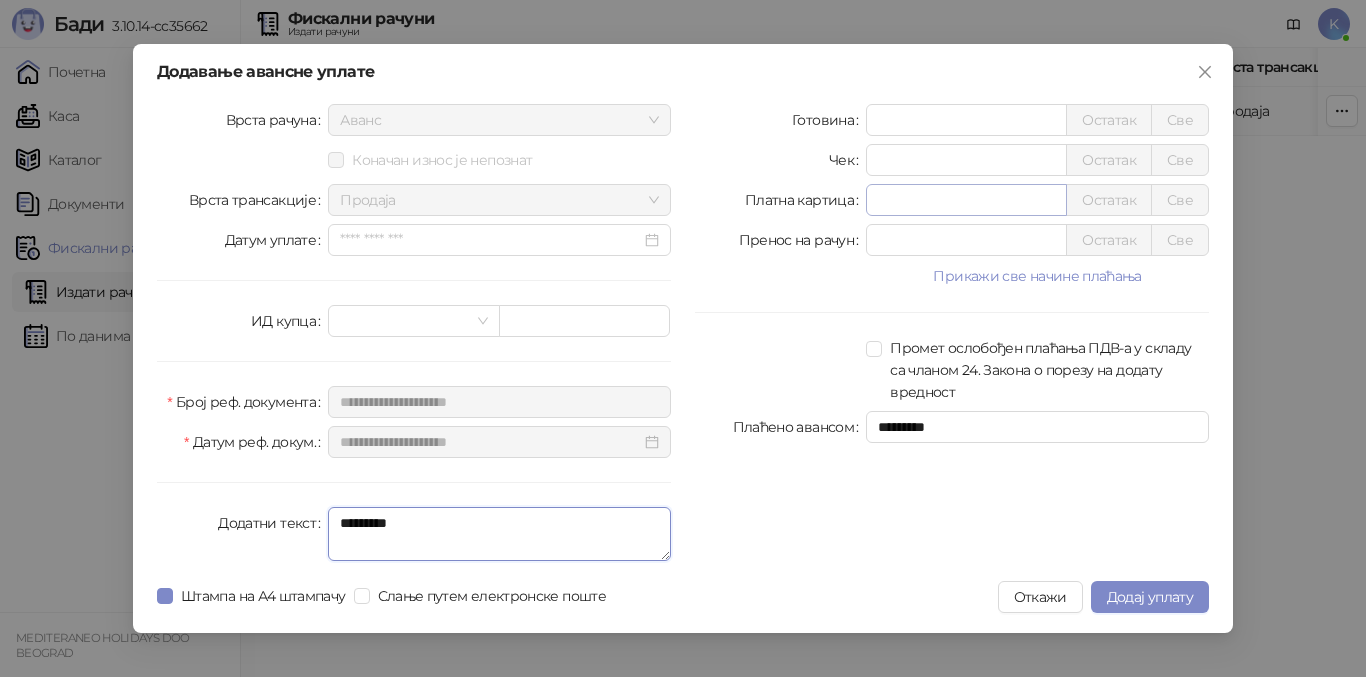 type on "*********" 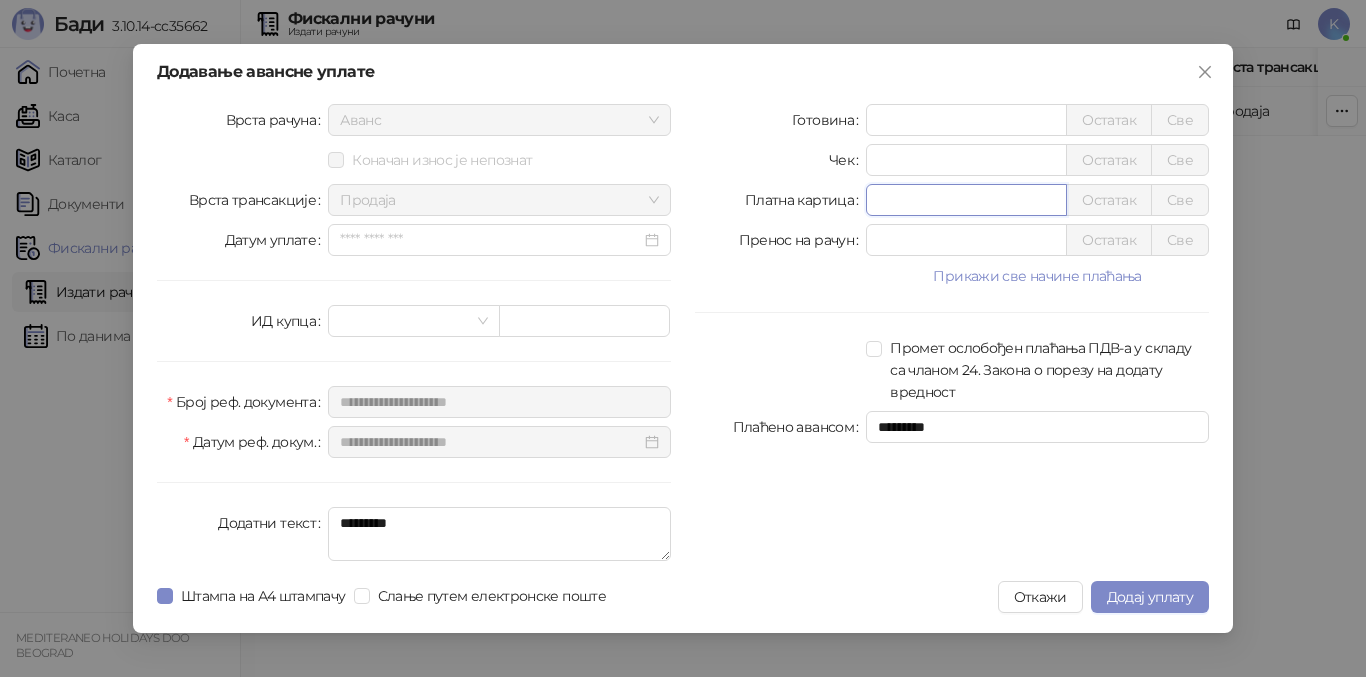click on "*" at bounding box center [966, 200] 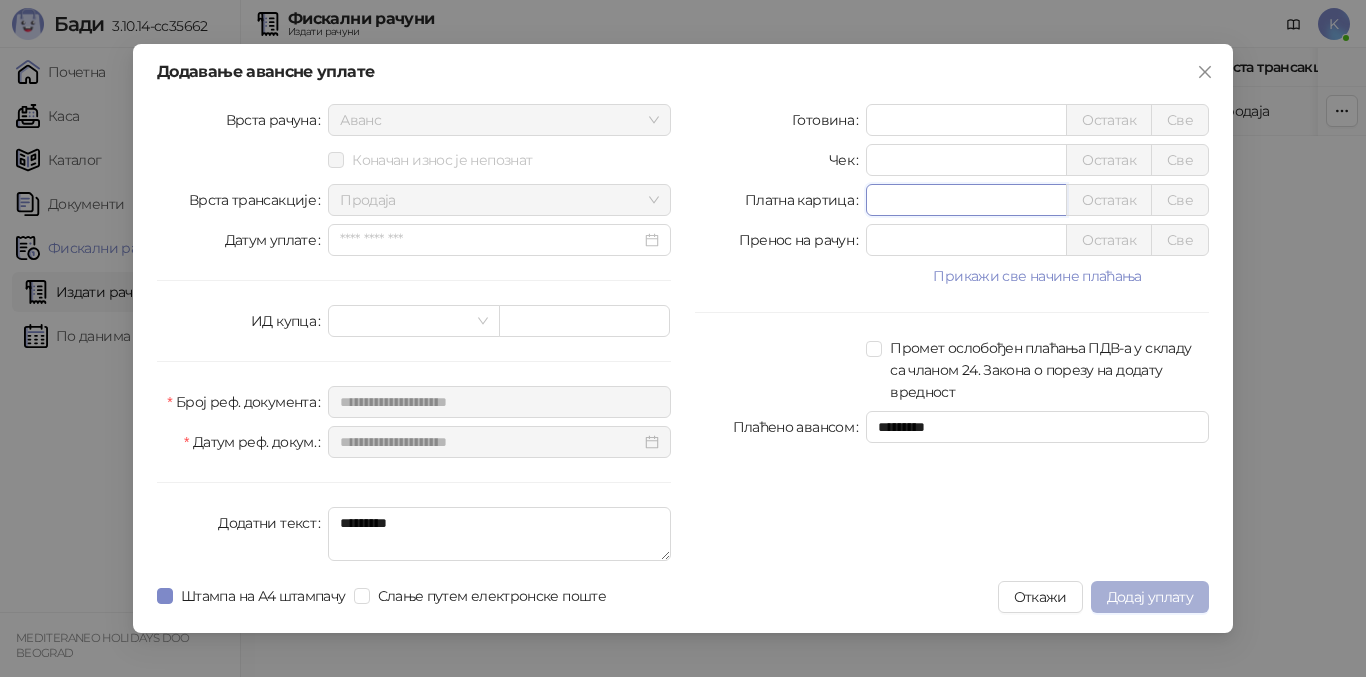 type on "*****" 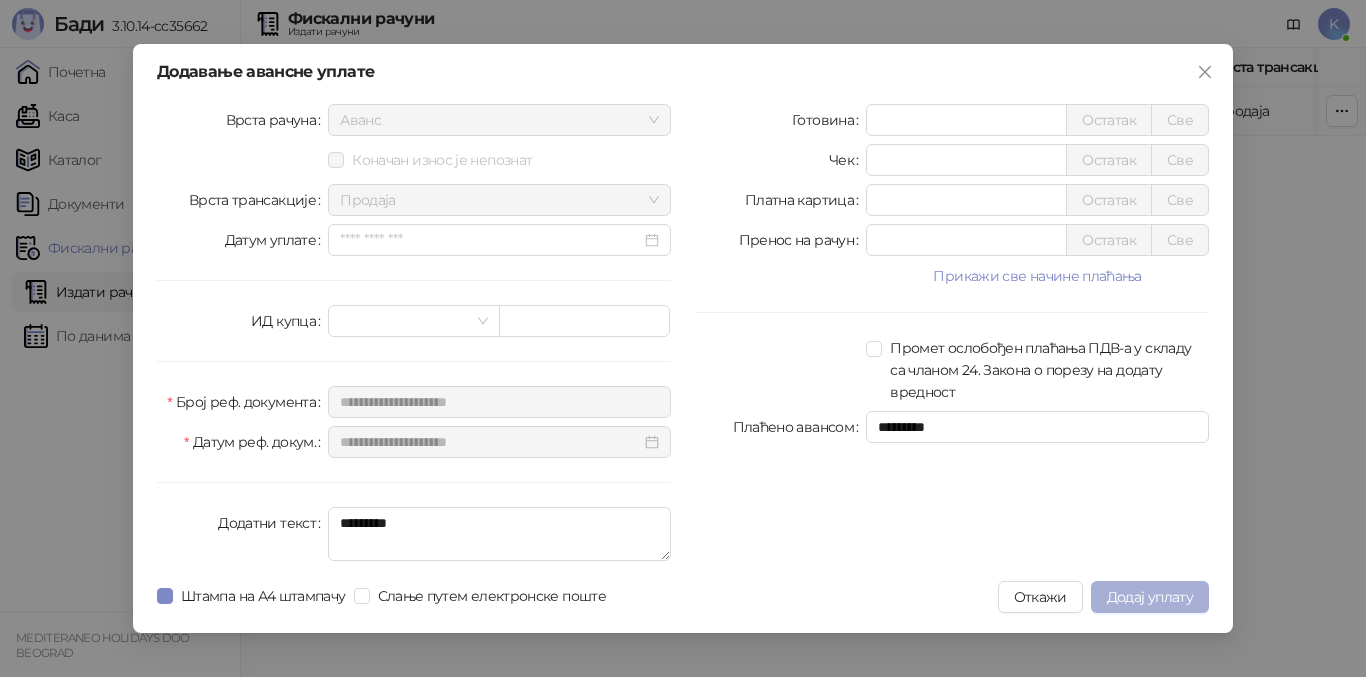 click on "Додај уплату" at bounding box center [1150, 597] 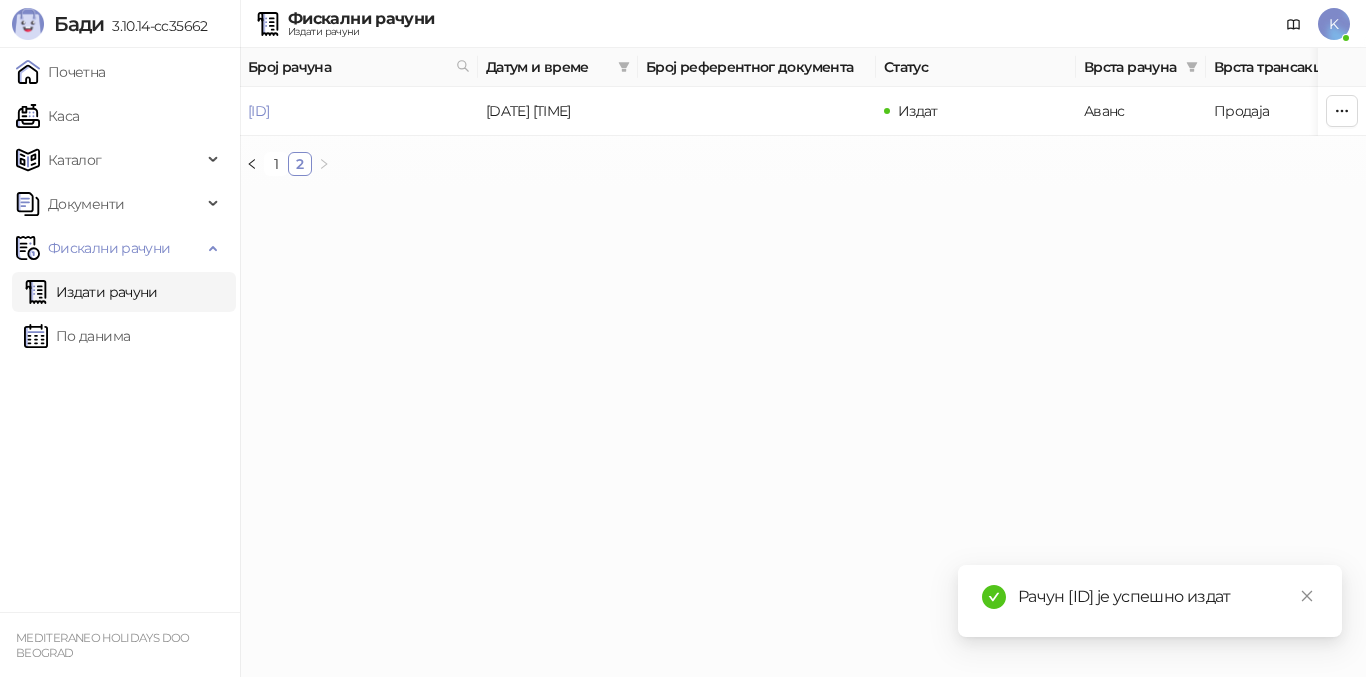 drag, startPoint x: 1071, startPoint y: 573, endPoint x: 1271, endPoint y: 572, distance: 200.0025 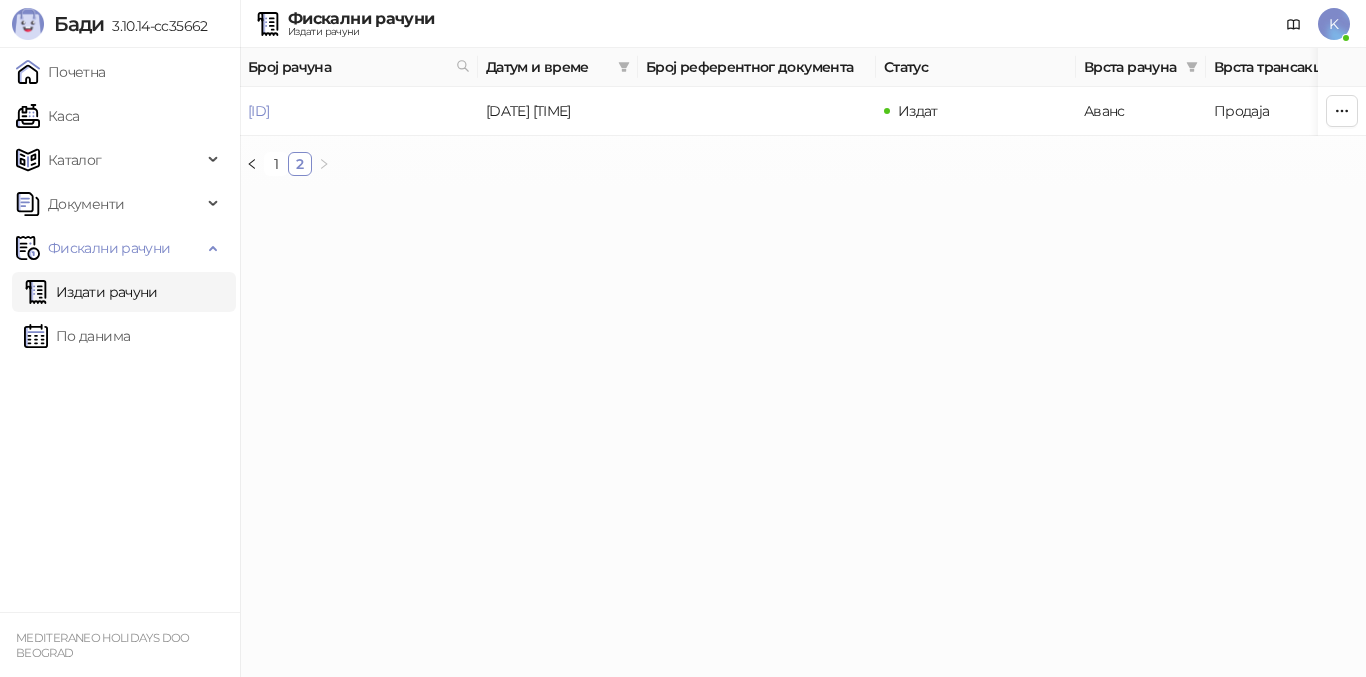 click on "Издати рачуни" at bounding box center (91, 292) 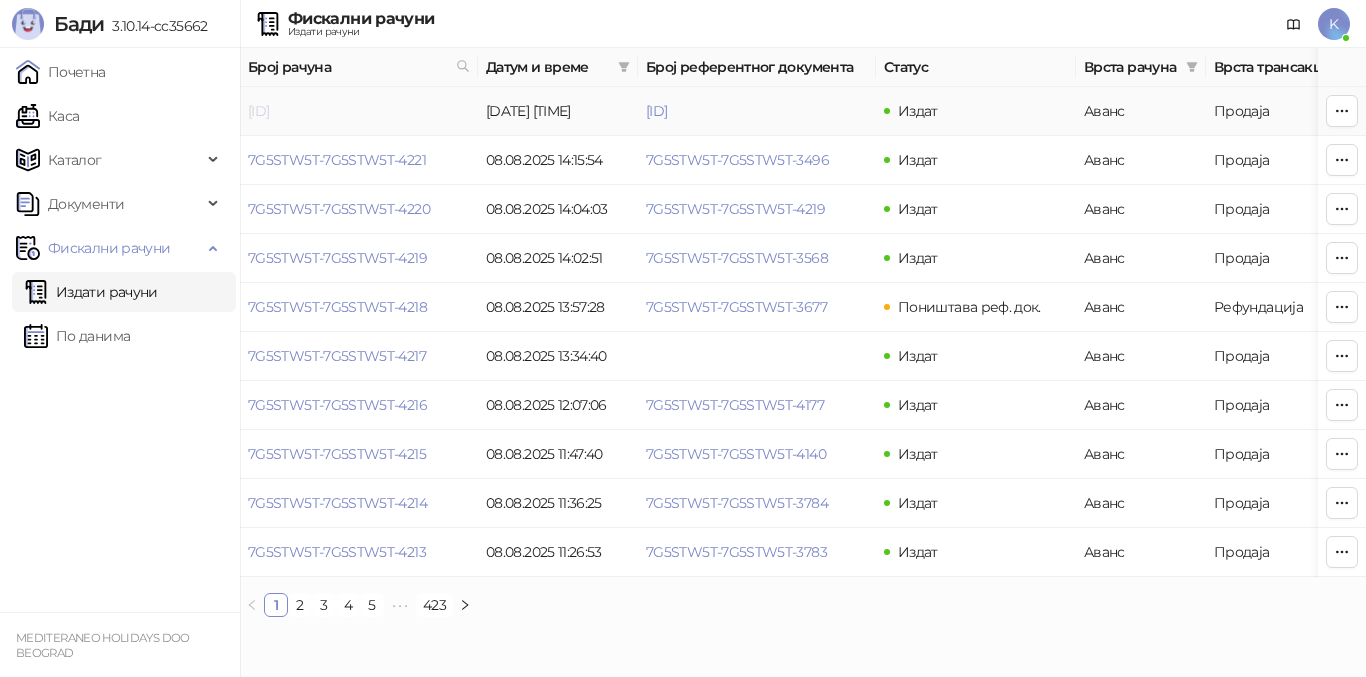 click on "[ID]" at bounding box center (258, 111) 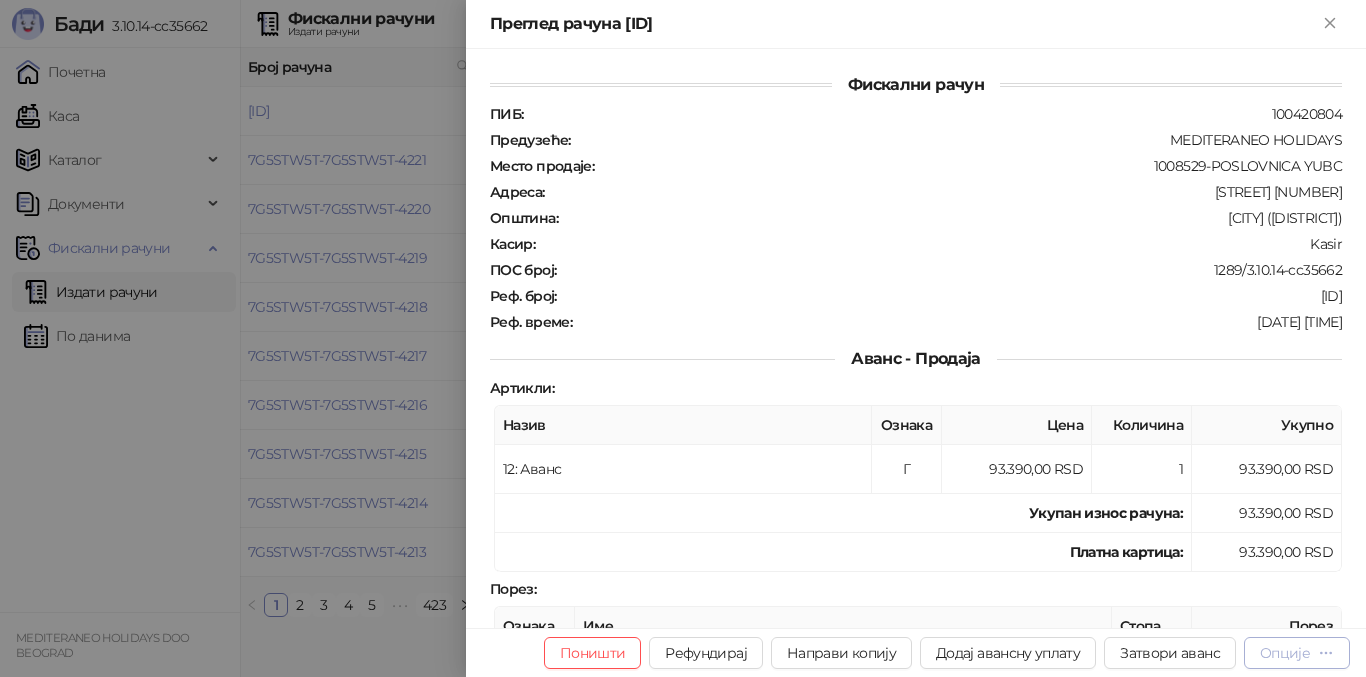 click on "Опције" at bounding box center [1285, 653] 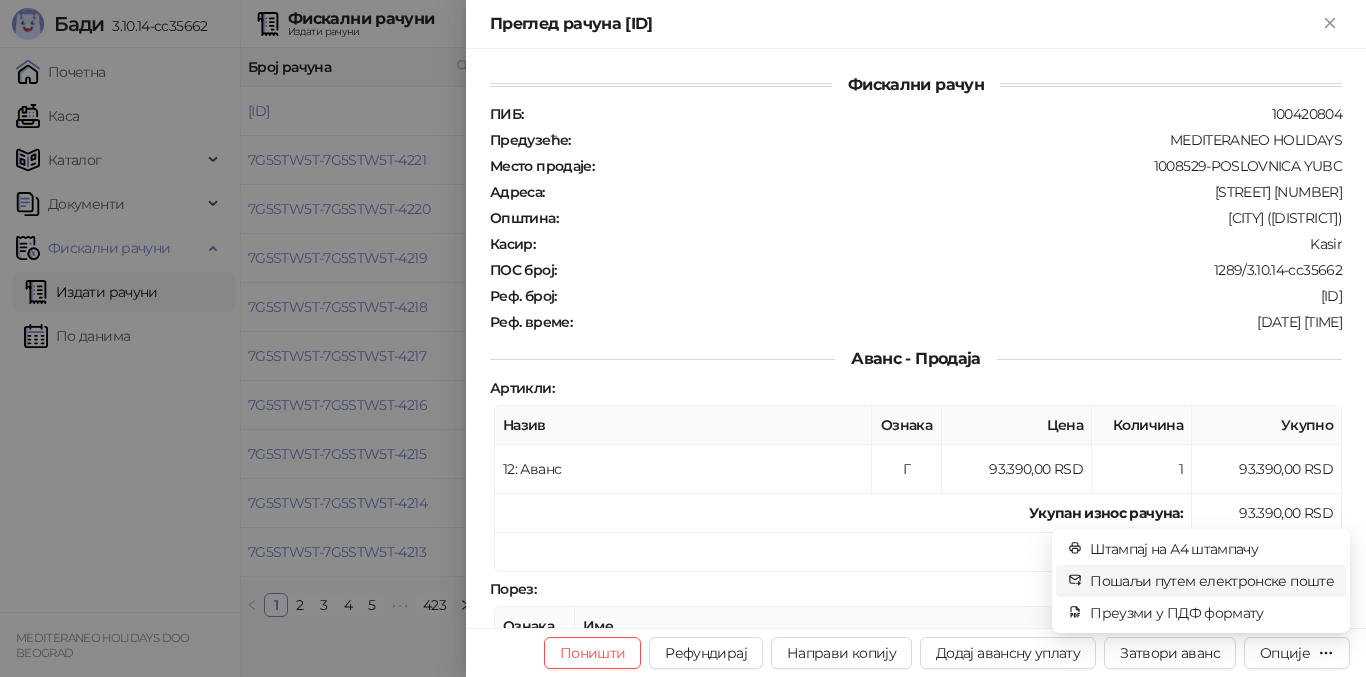click on "Пошаљи путем електронске поште" at bounding box center [1212, 581] 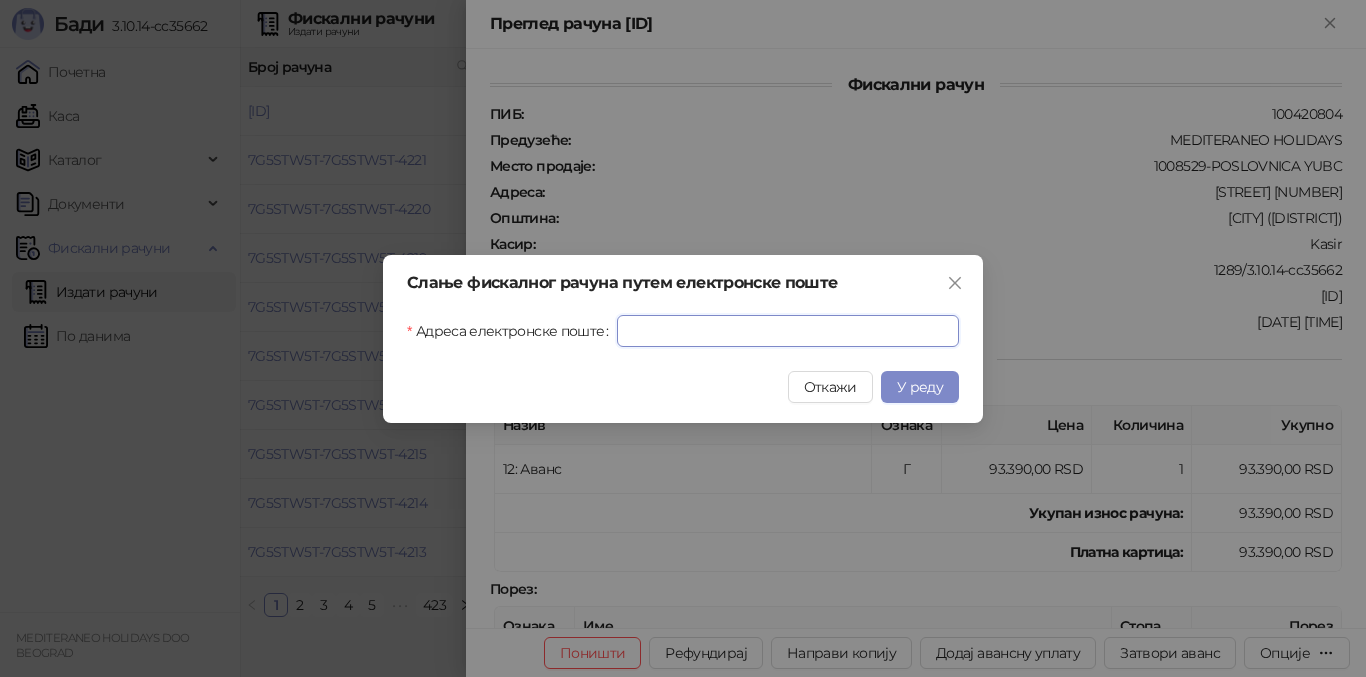 click on "Адреса електронске поште" at bounding box center (788, 331) 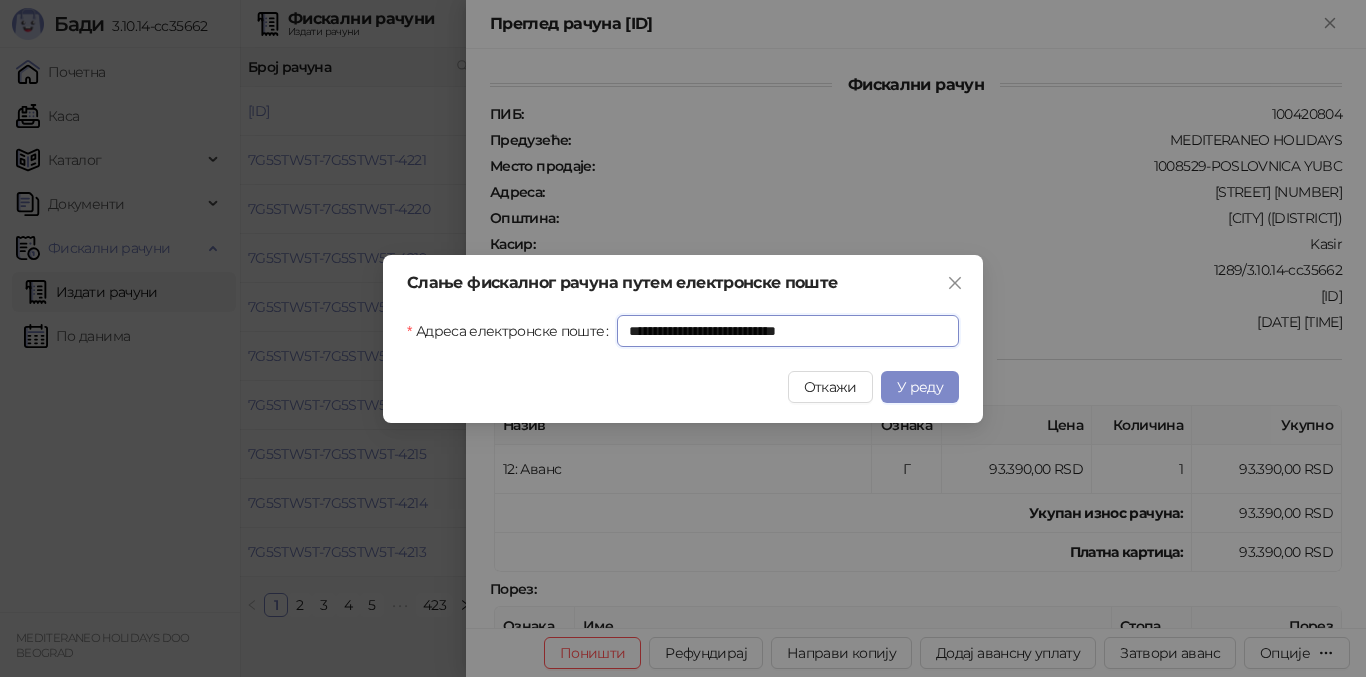 click on "**********" at bounding box center (788, 331) 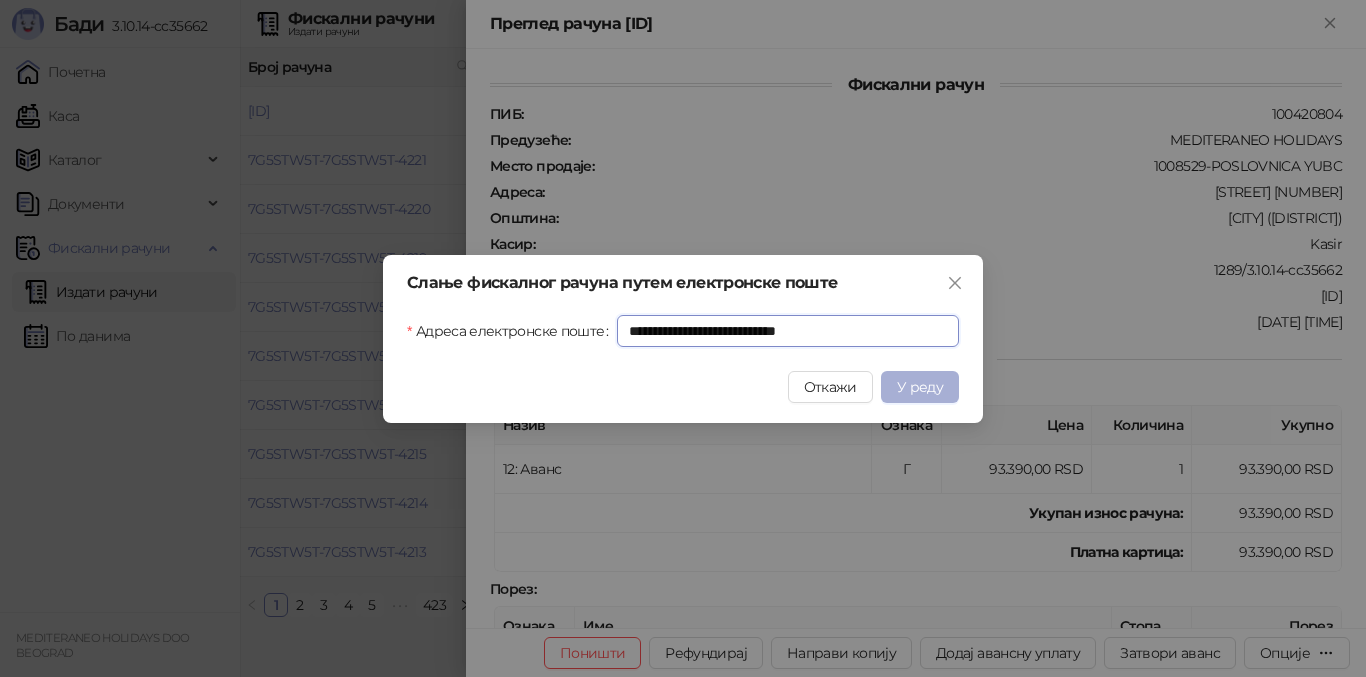 type on "**********" 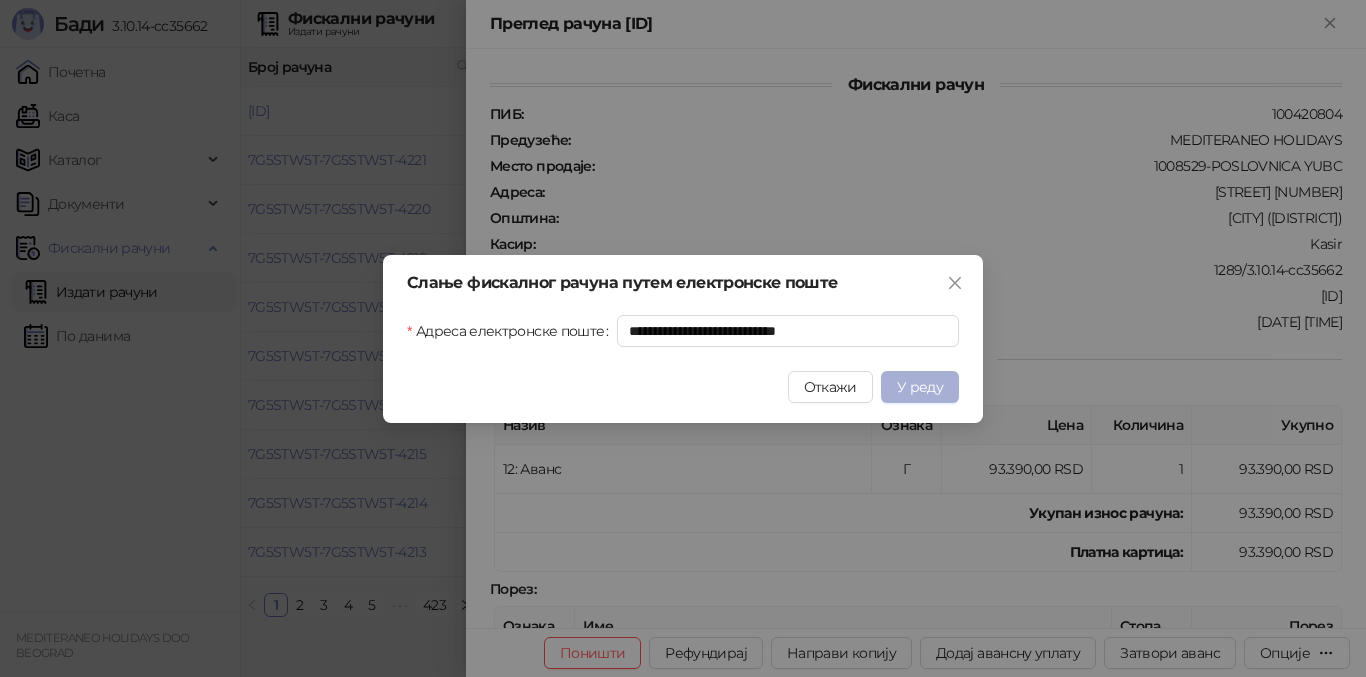 click on "У реду" at bounding box center (920, 387) 